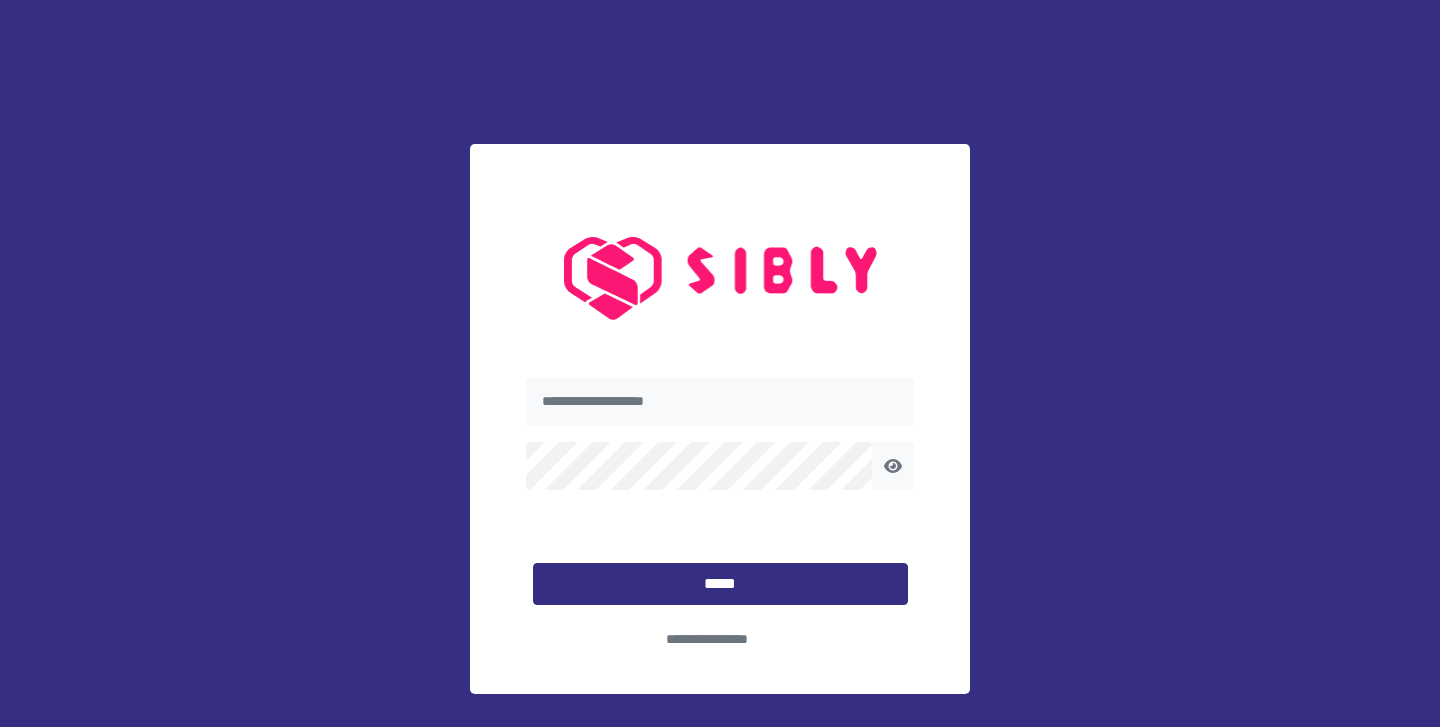 scroll, scrollTop: 0, scrollLeft: 0, axis: both 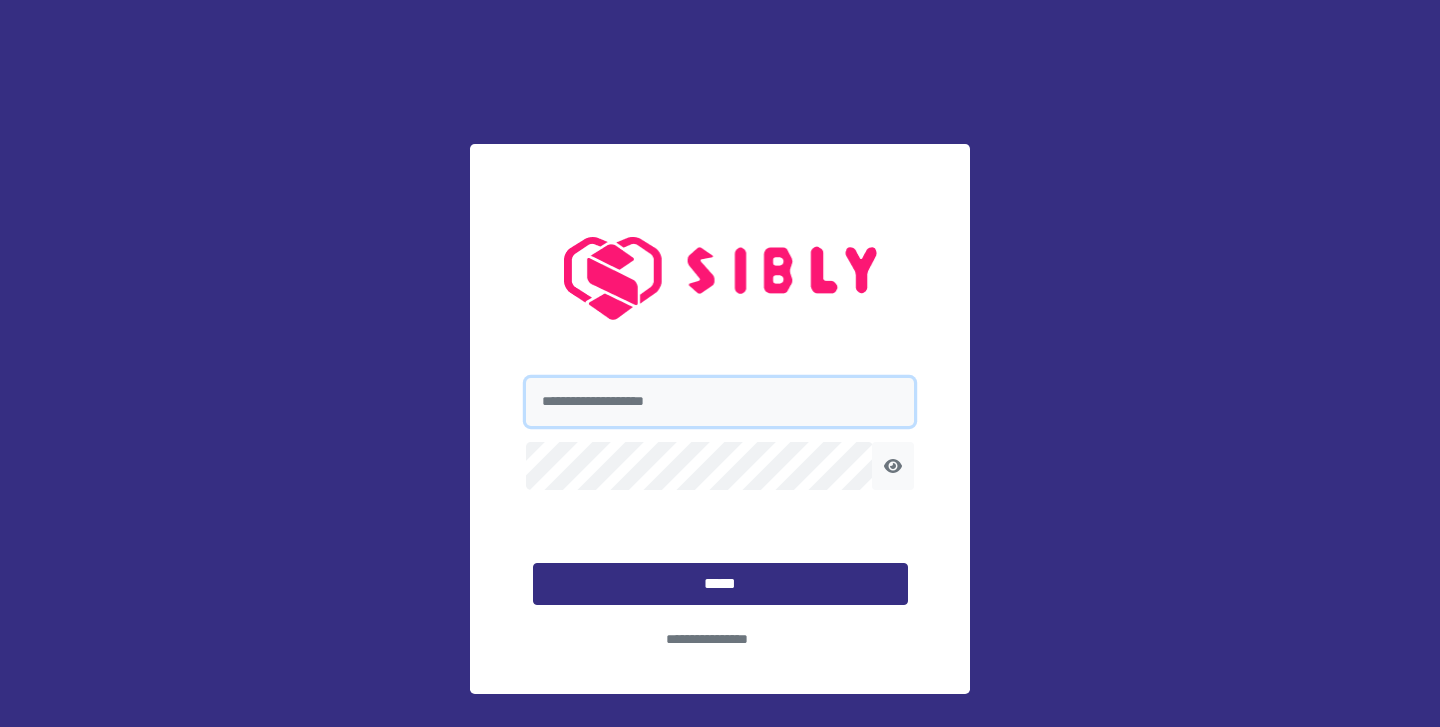 click at bounding box center (720, 402) 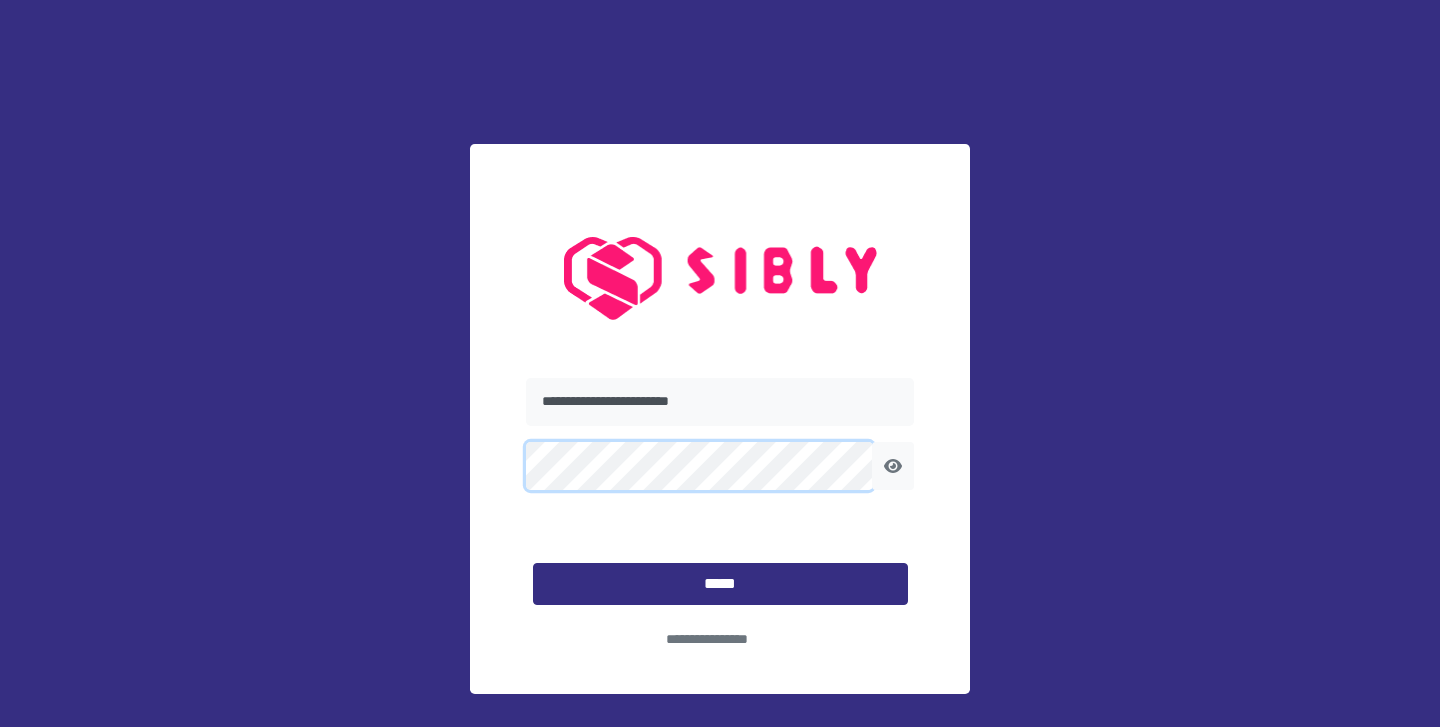 click on "*****" at bounding box center (720, 584) 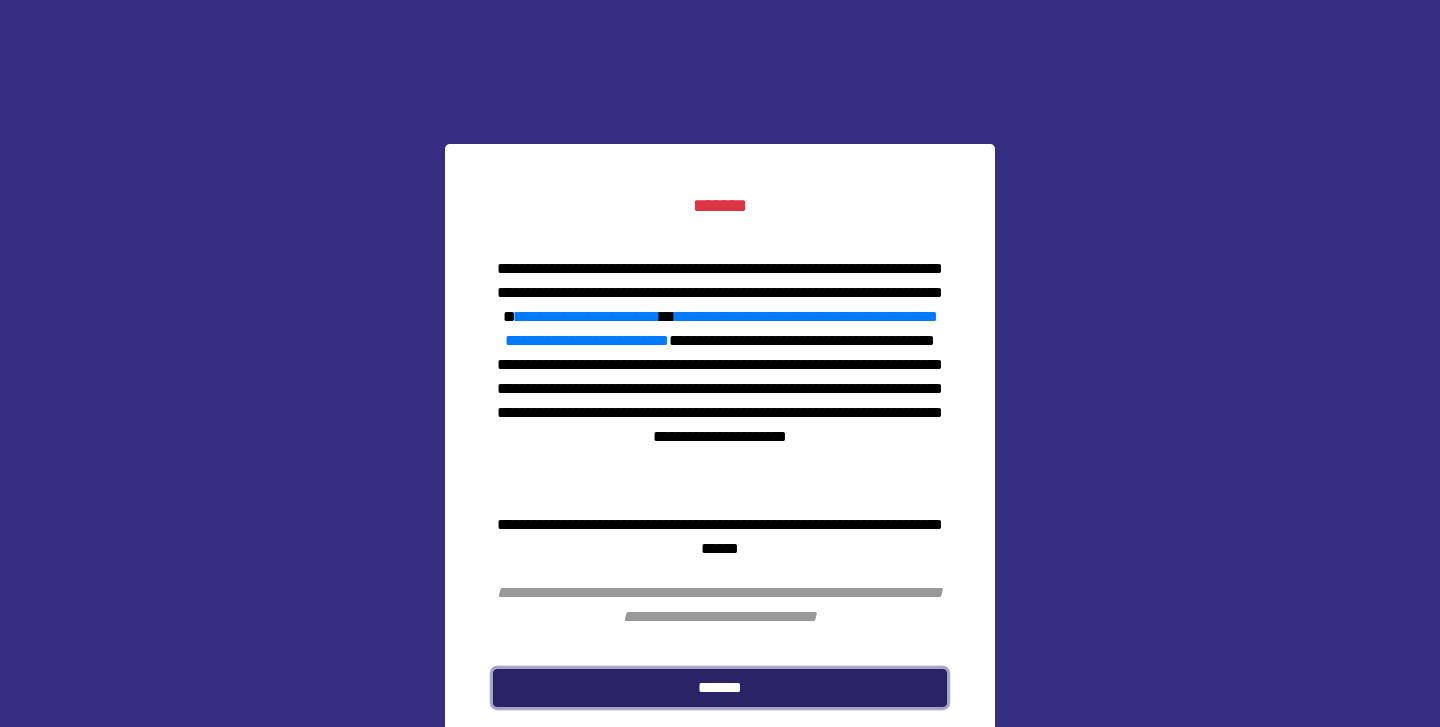 click on "*******" at bounding box center [720, 688] 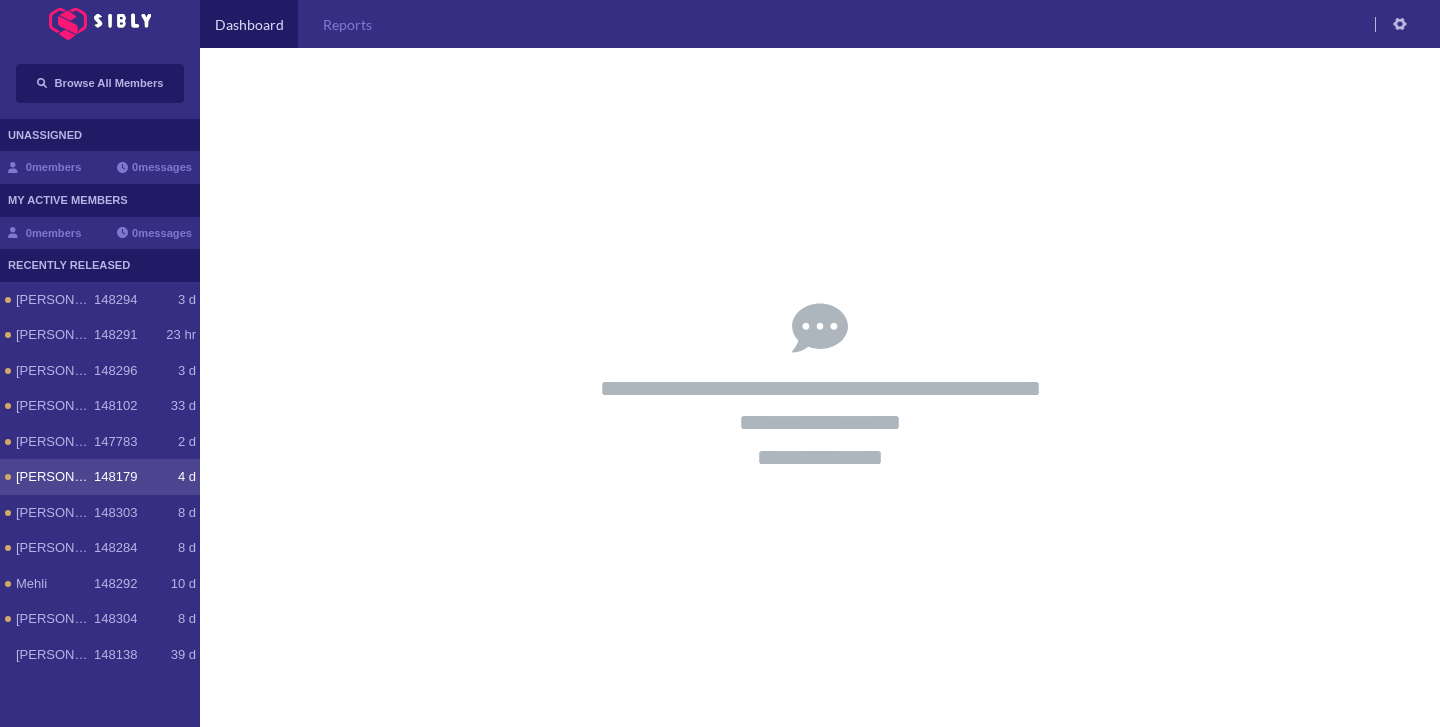 click on "[PERSON_NAME]" at bounding box center [55, 477] 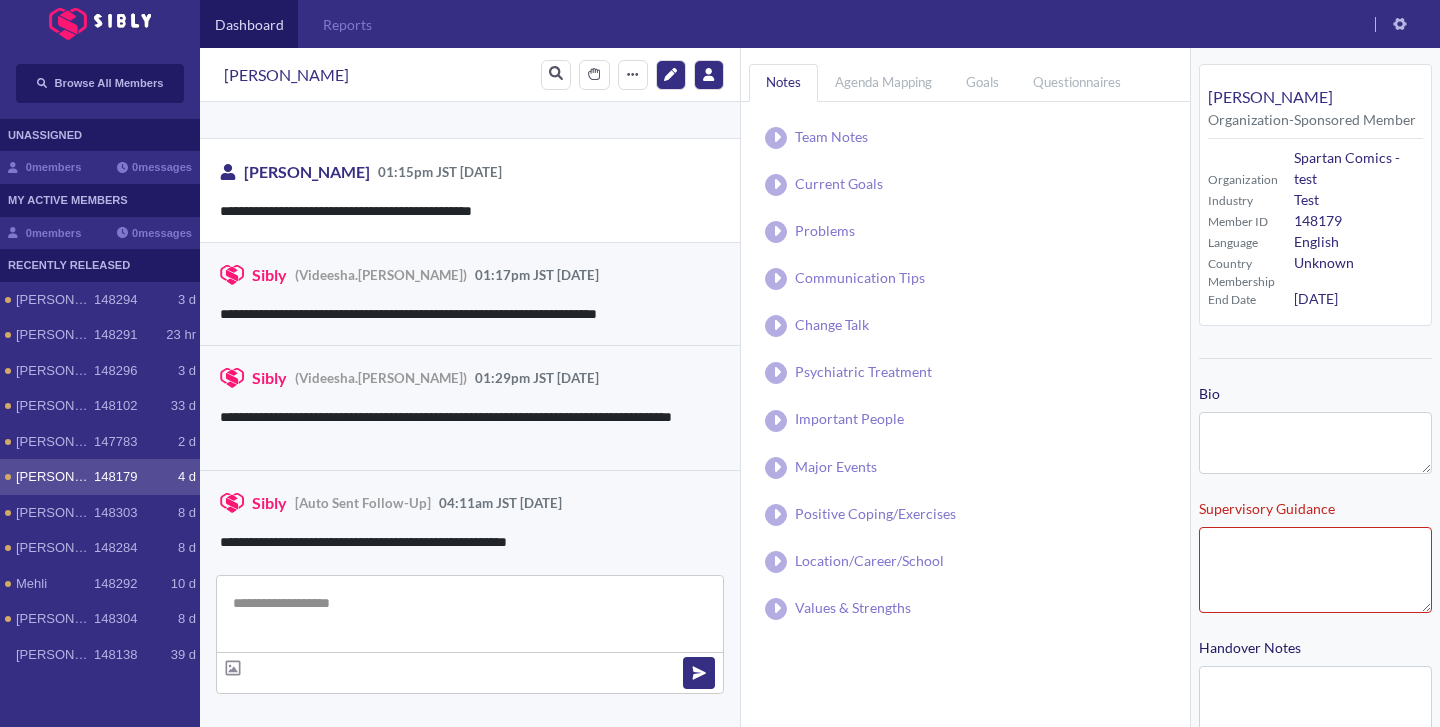 scroll, scrollTop: 3284, scrollLeft: 0, axis: vertical 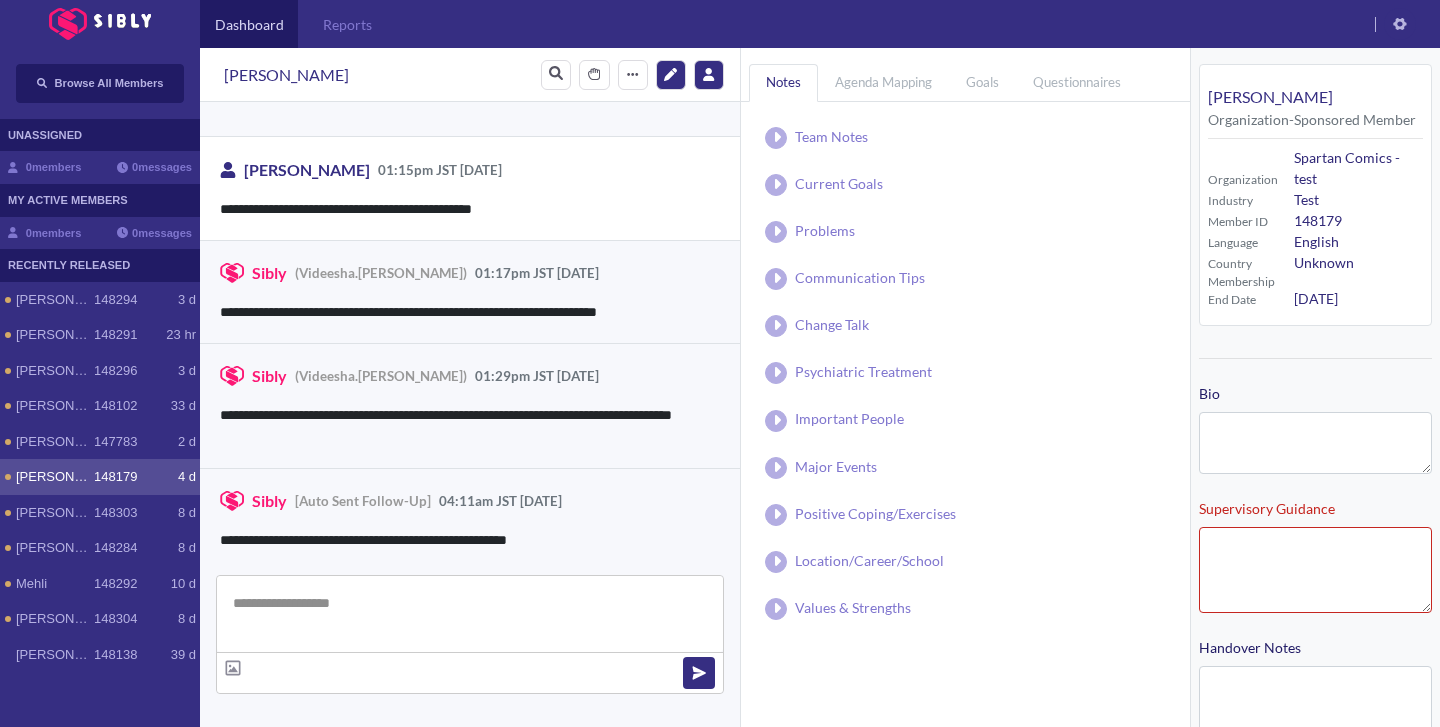 type on "**********" 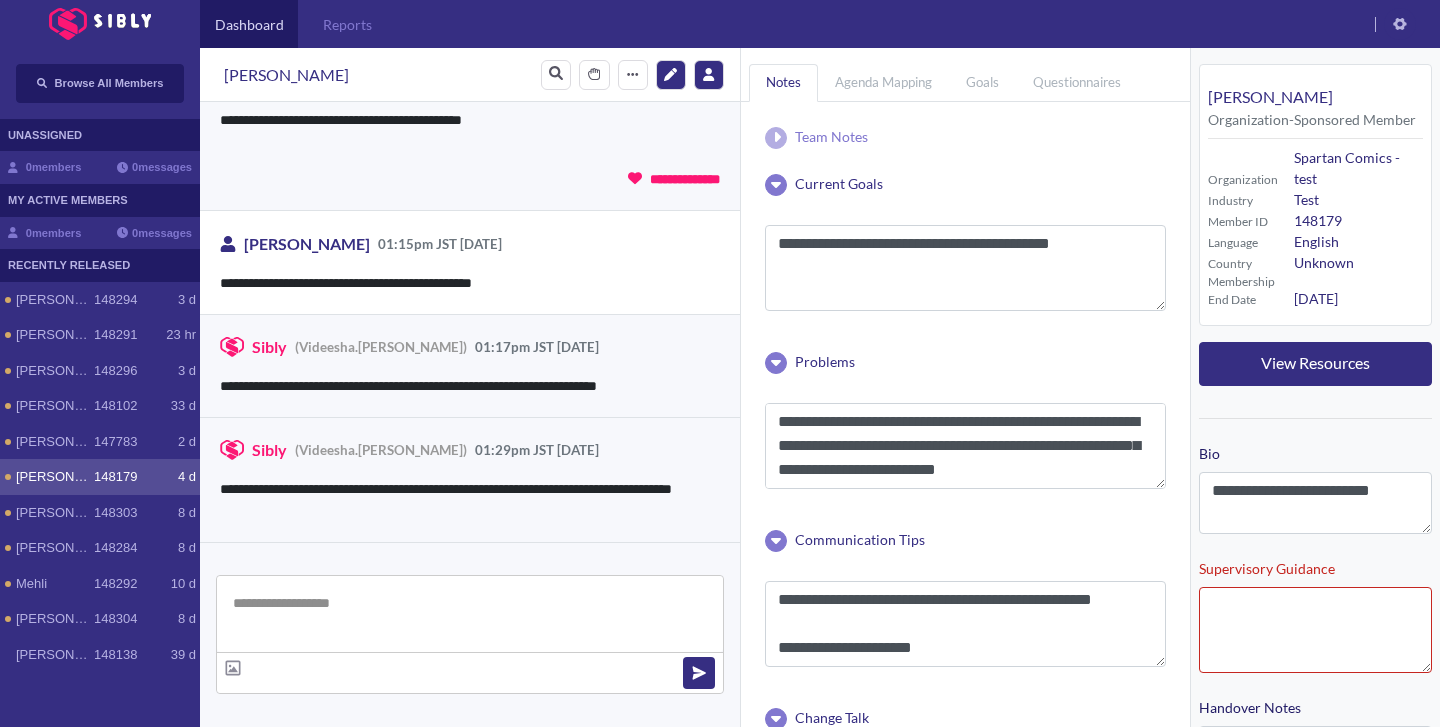 scroll, scrollTop: 3321, scrollLeft: 0, axis: vertical 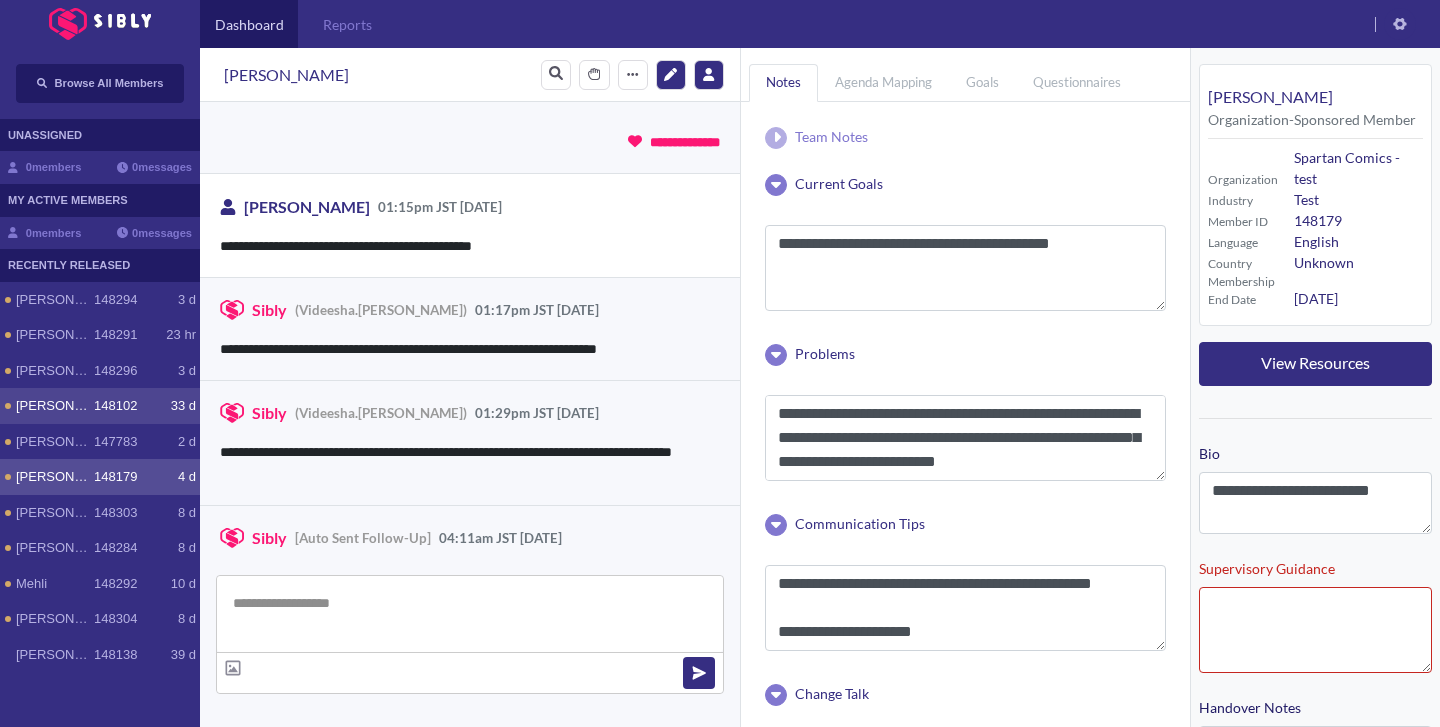 click on "[PERSON_NAME]" at bounding box center [55, 406] 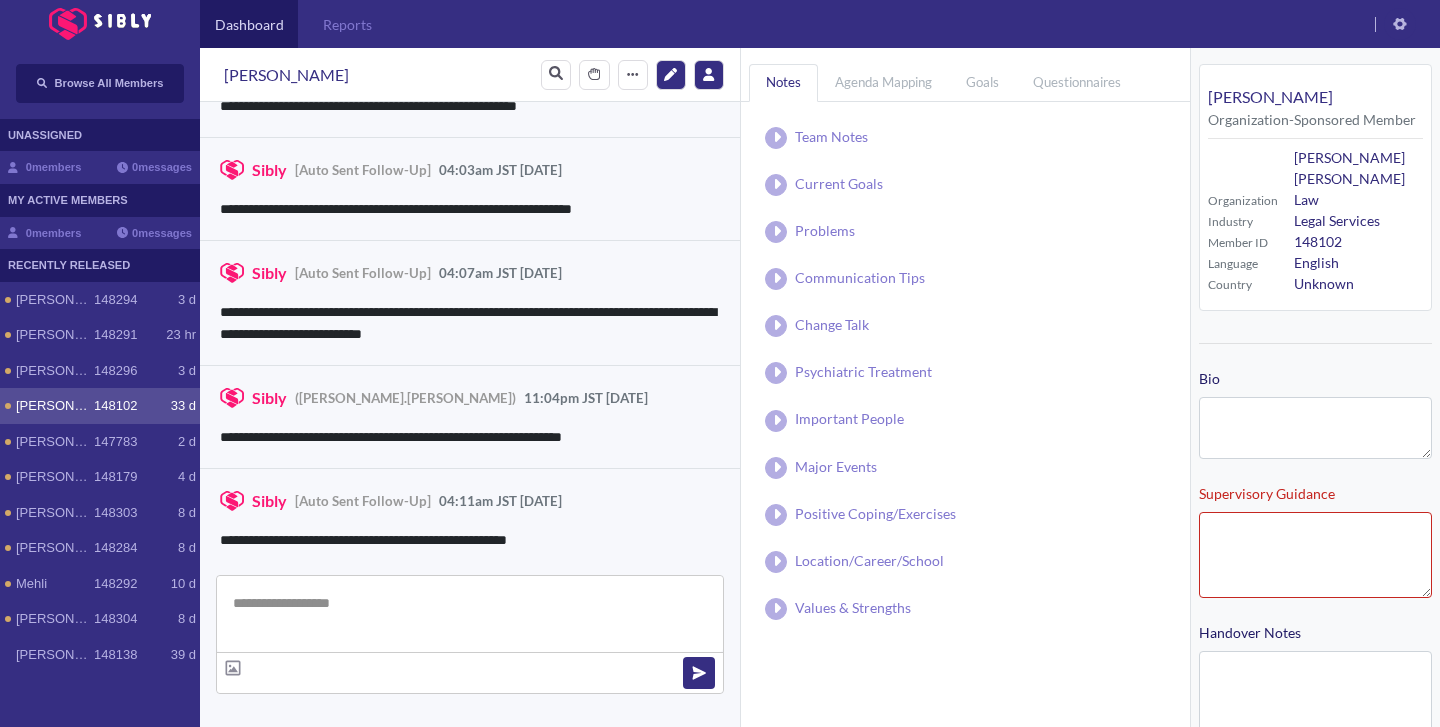type on "**********" 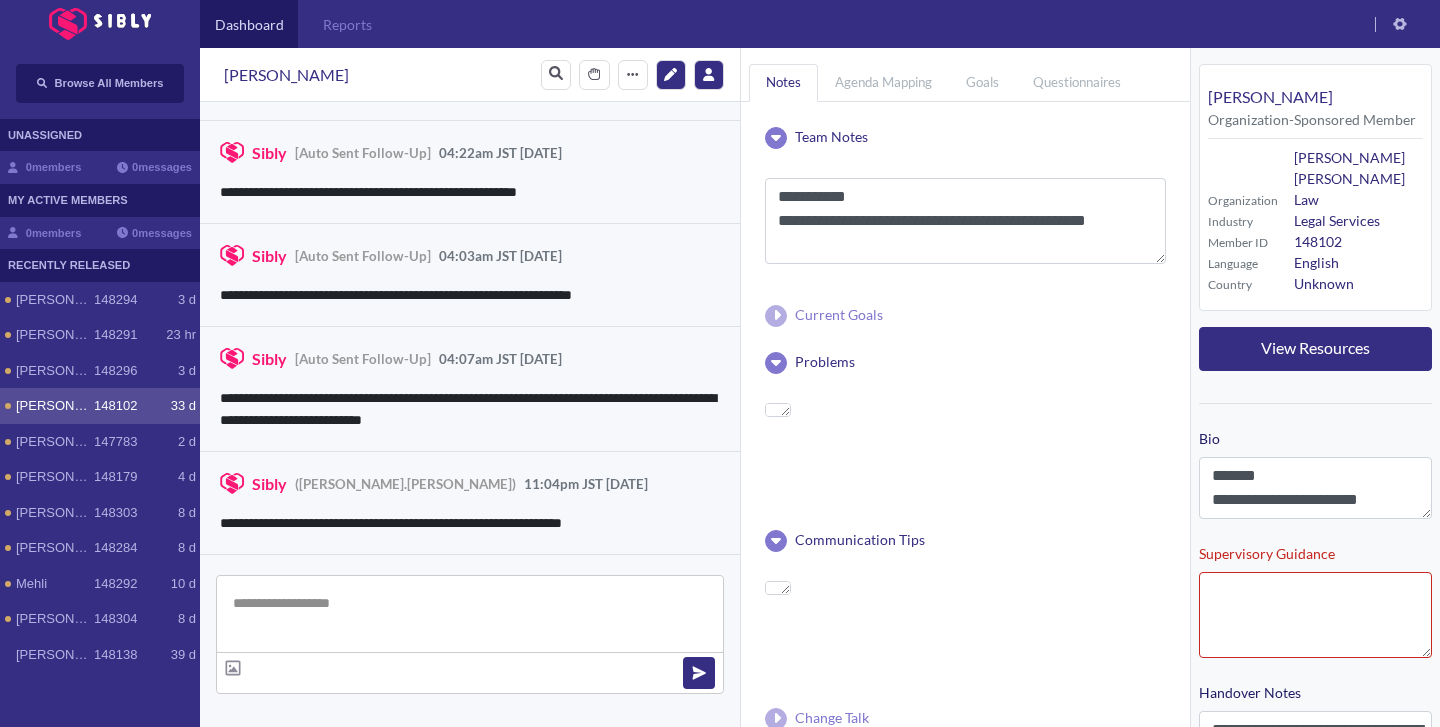 scroll, scrollTop: 3405, scrollLeft: 0, axis: vertical 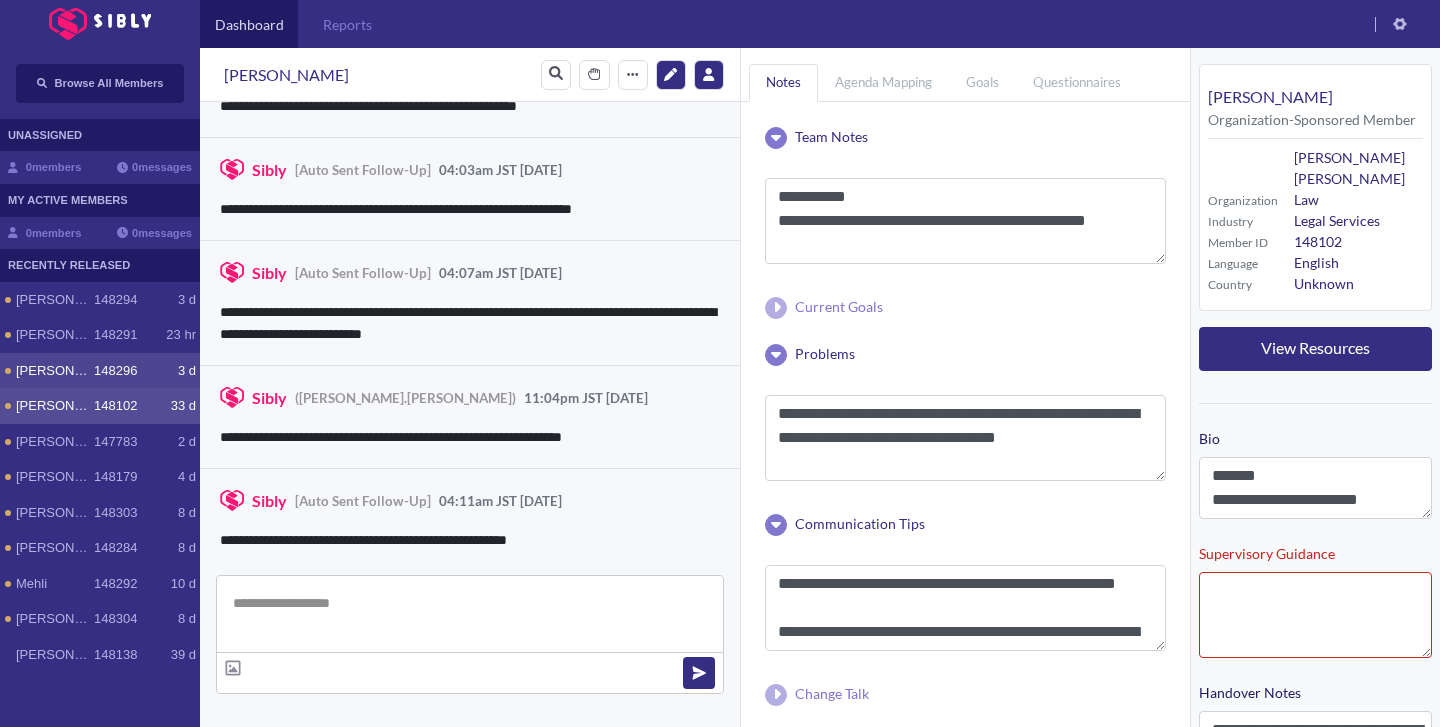 click on "[PERSON_NAME]" at bounding box center (55, 371) 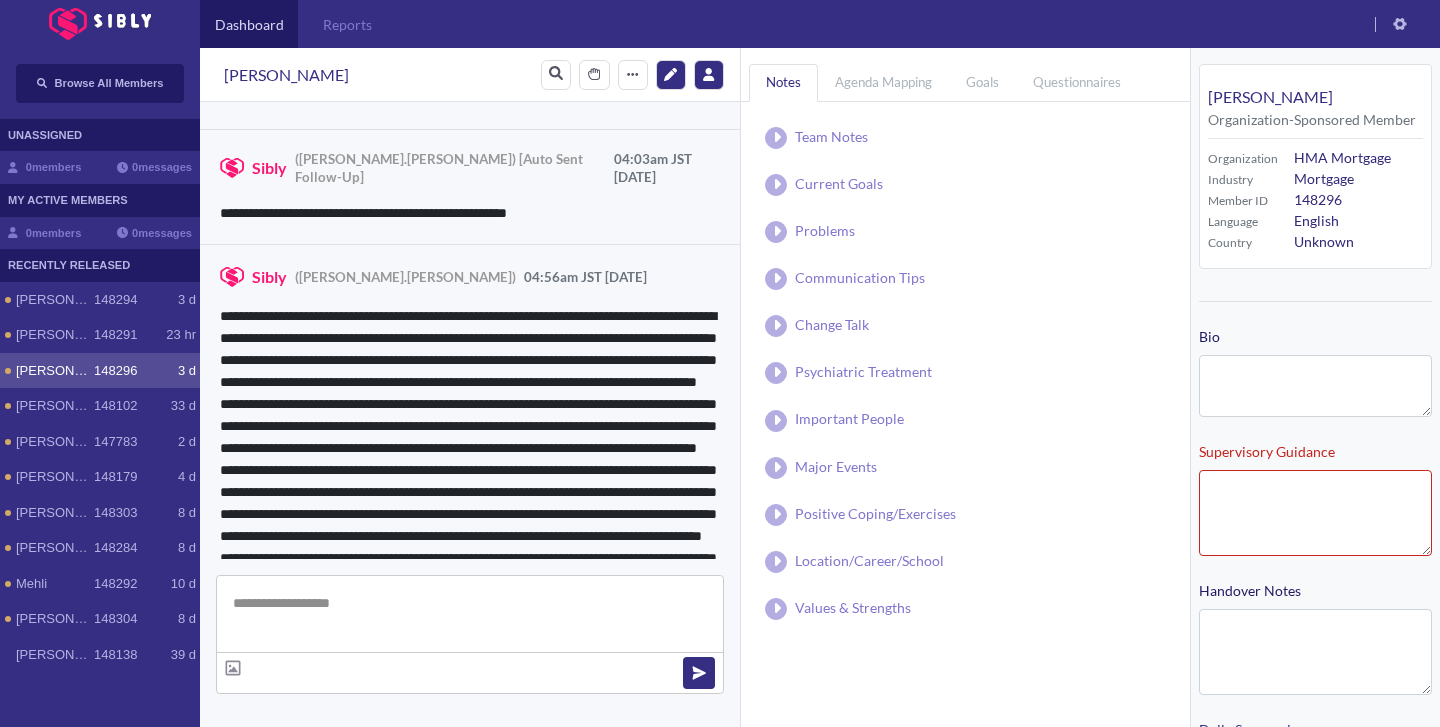 scroll, scrollTop: 4394, scrollLeft: 0, axis: vertical 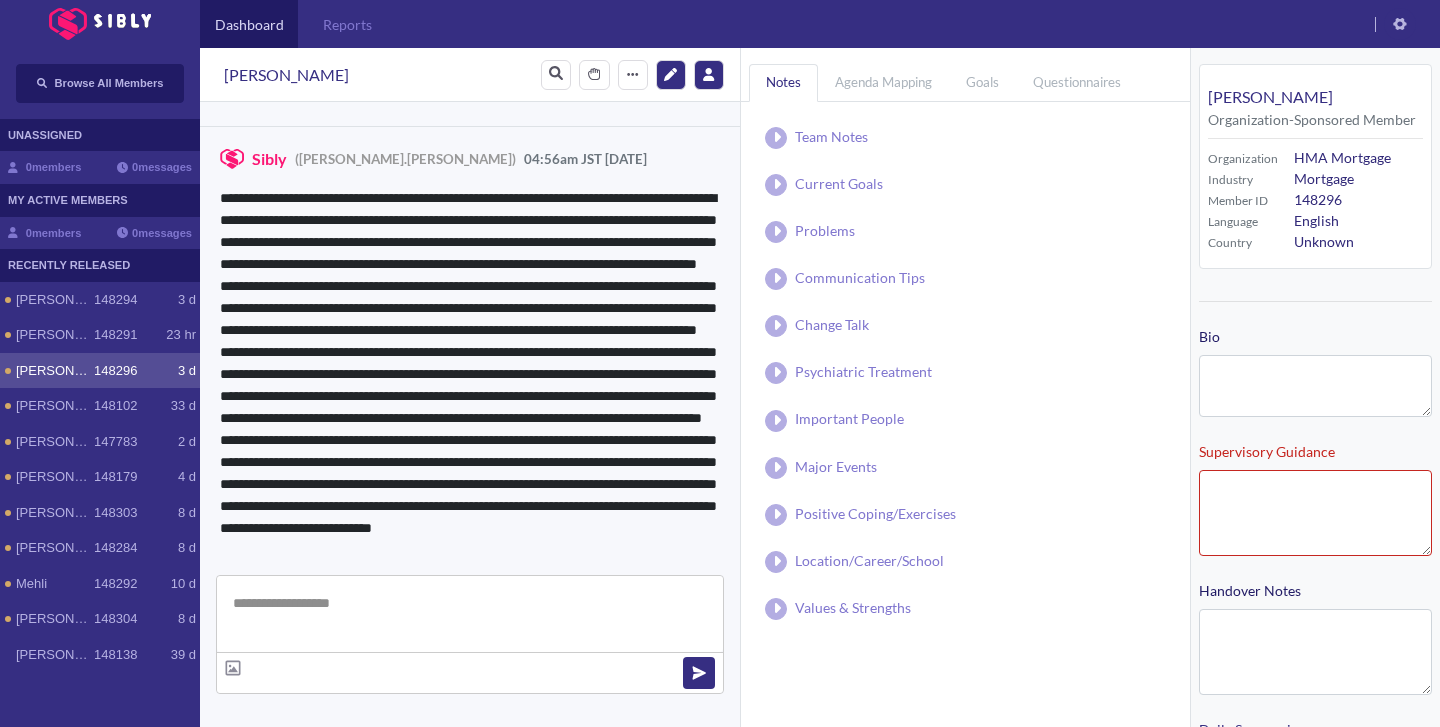 type on "**********" 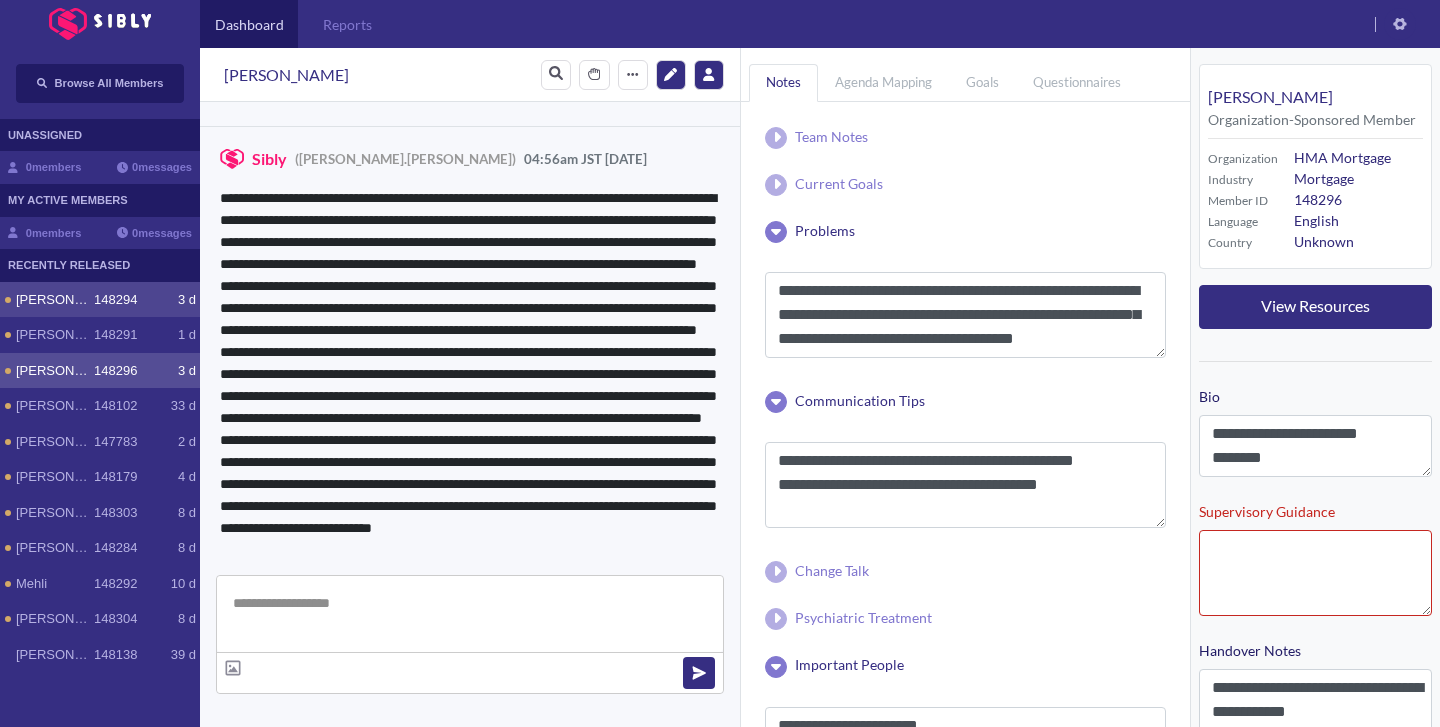 click on "148294" at bounding box center (115, 300) 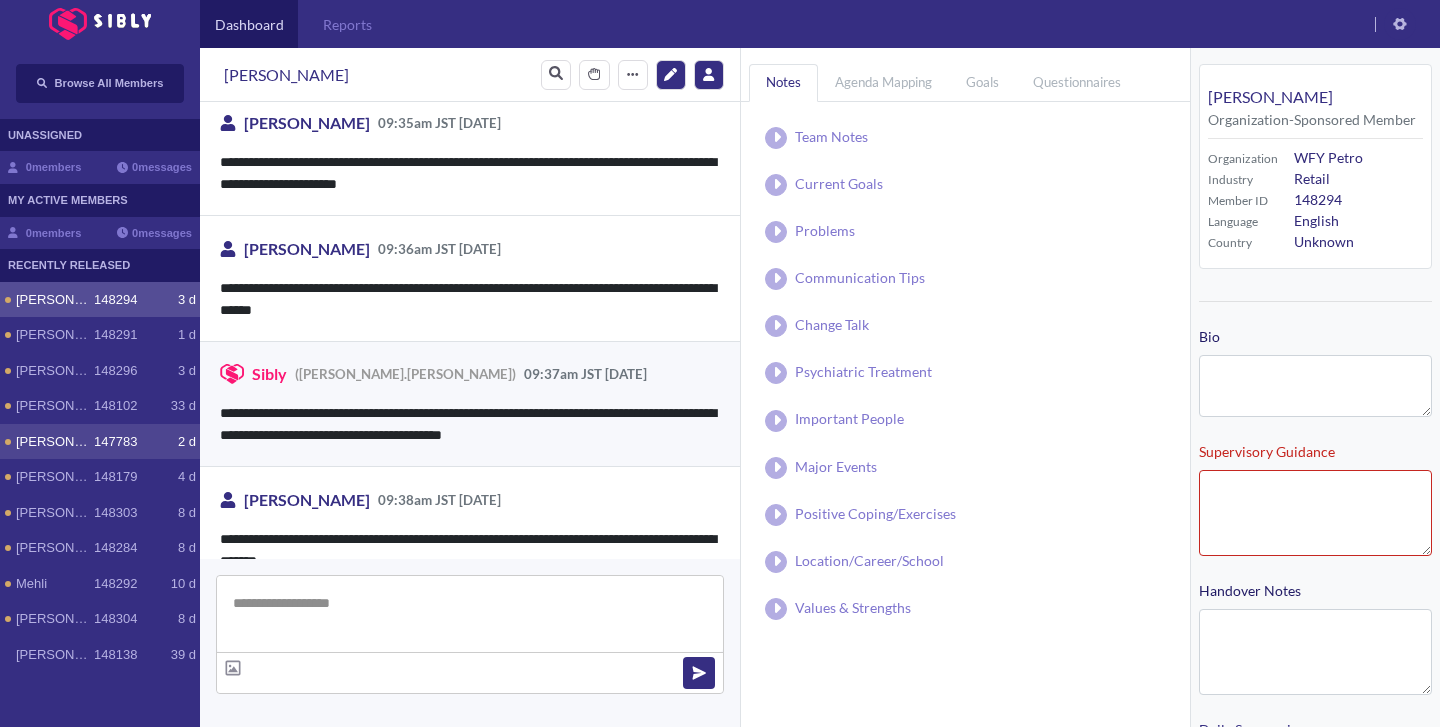 scroll, scrollTop: 2552, scrollLeft: 0, axis: vertical 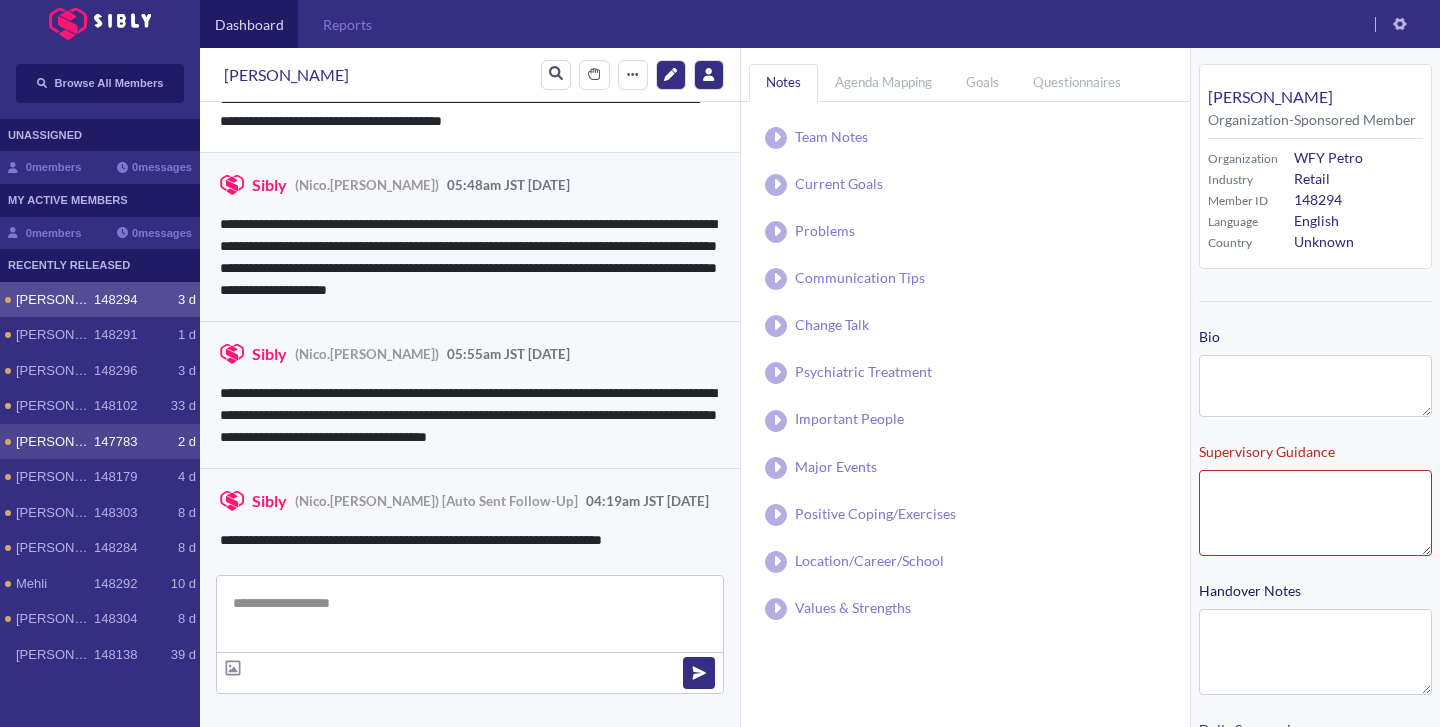click on "147783" at bounding box center (115, 442) 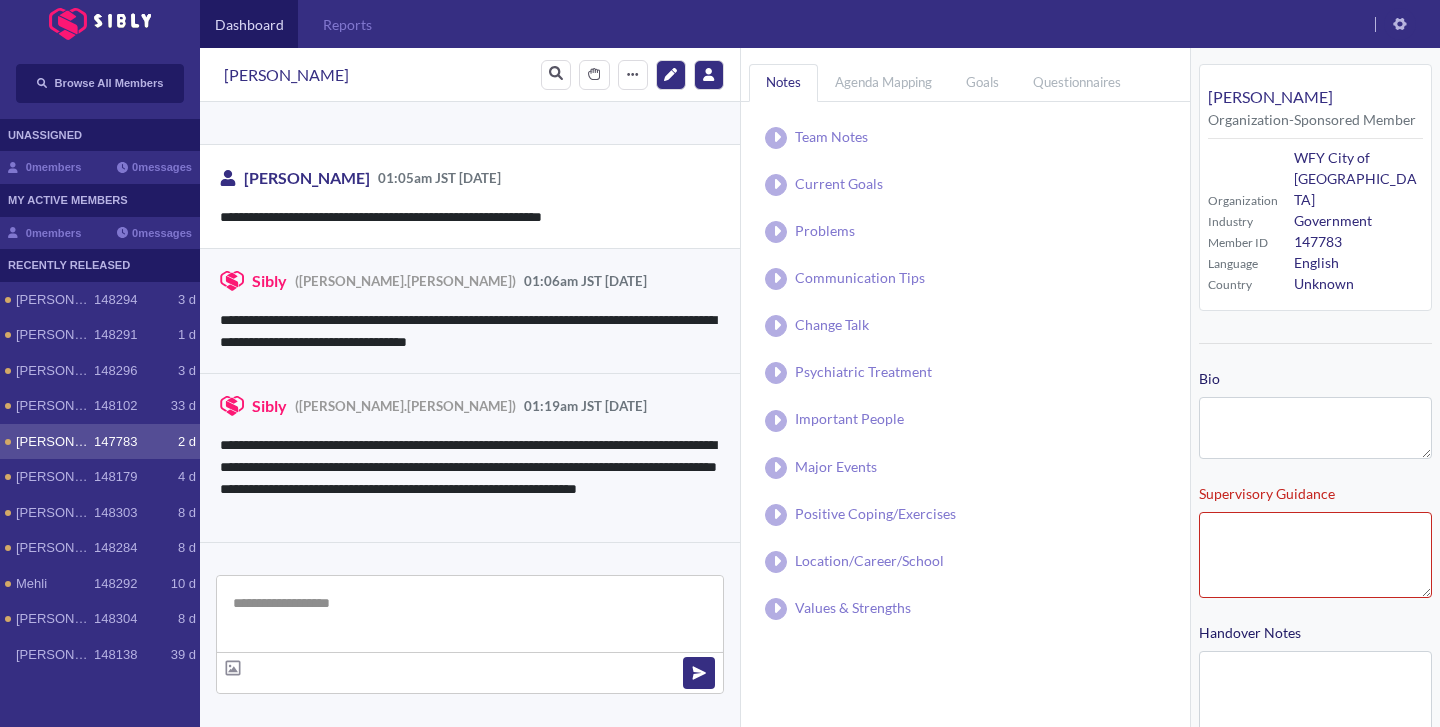 scroll, scrollTop: 3176, scrollLeft: 0, axis: vertical 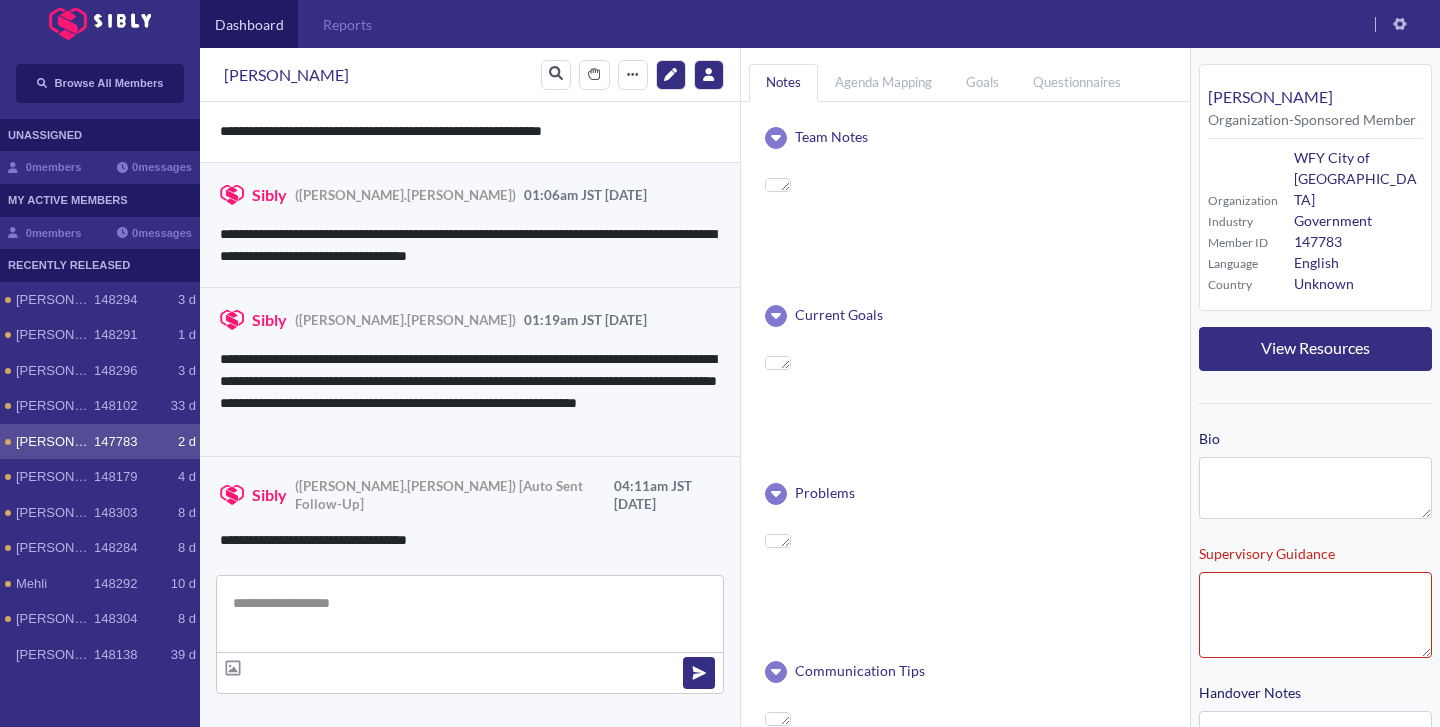 type on "**********" 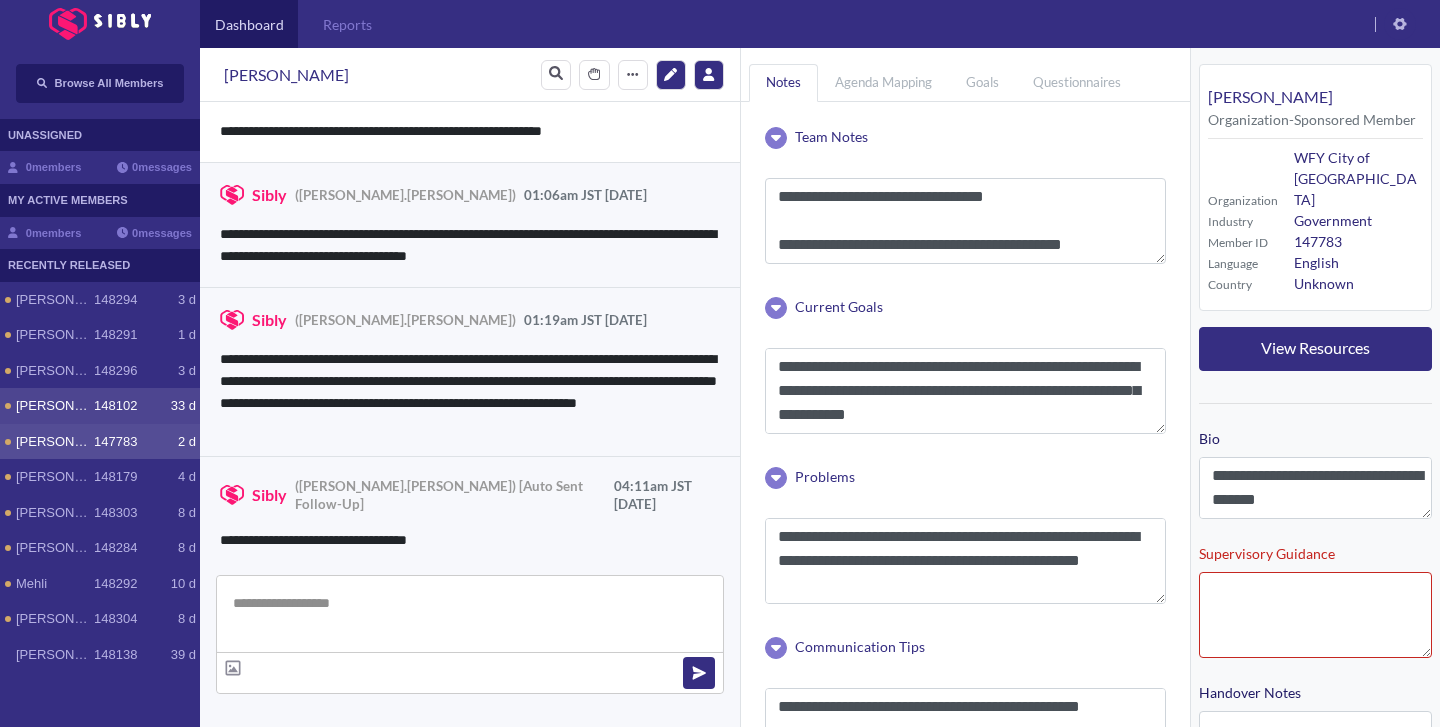 click on "33 d" 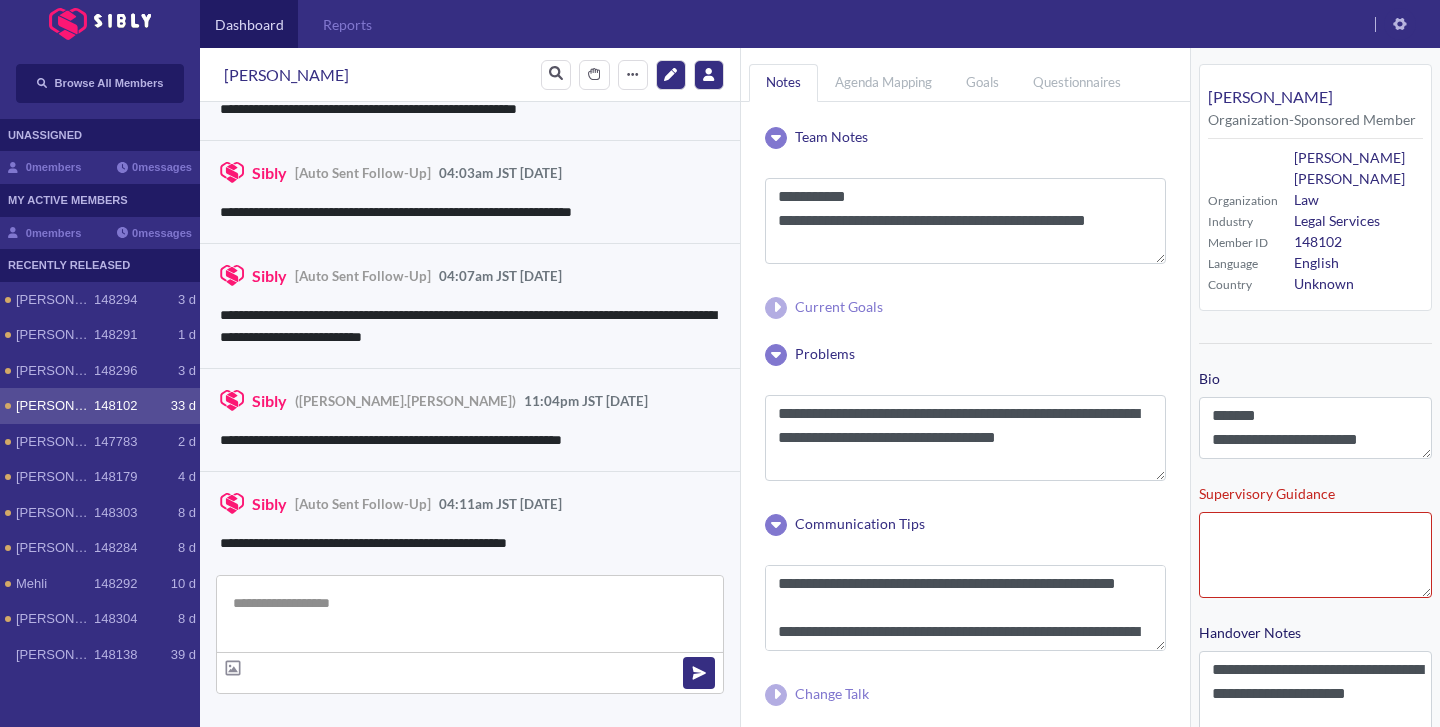 scroll, scrollTop: 3405, scrollLeft: 0, axis: vertical 